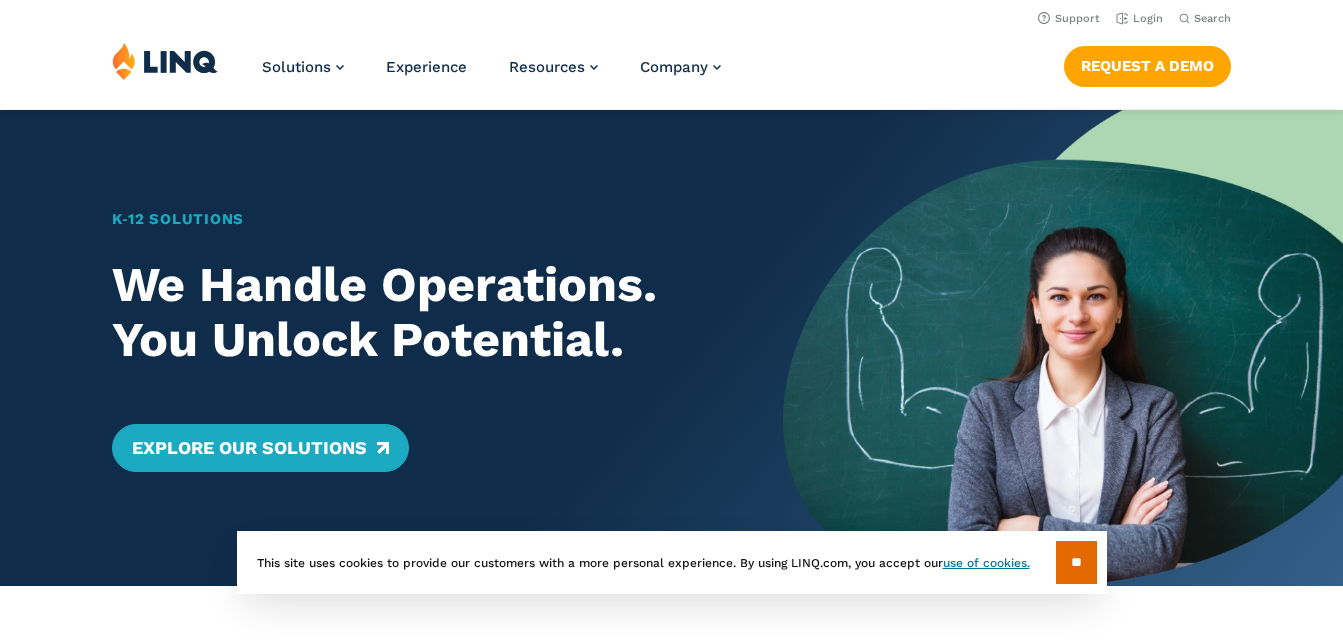 scroll, scrollTop: 0, scrollLeft: 0, axis: both 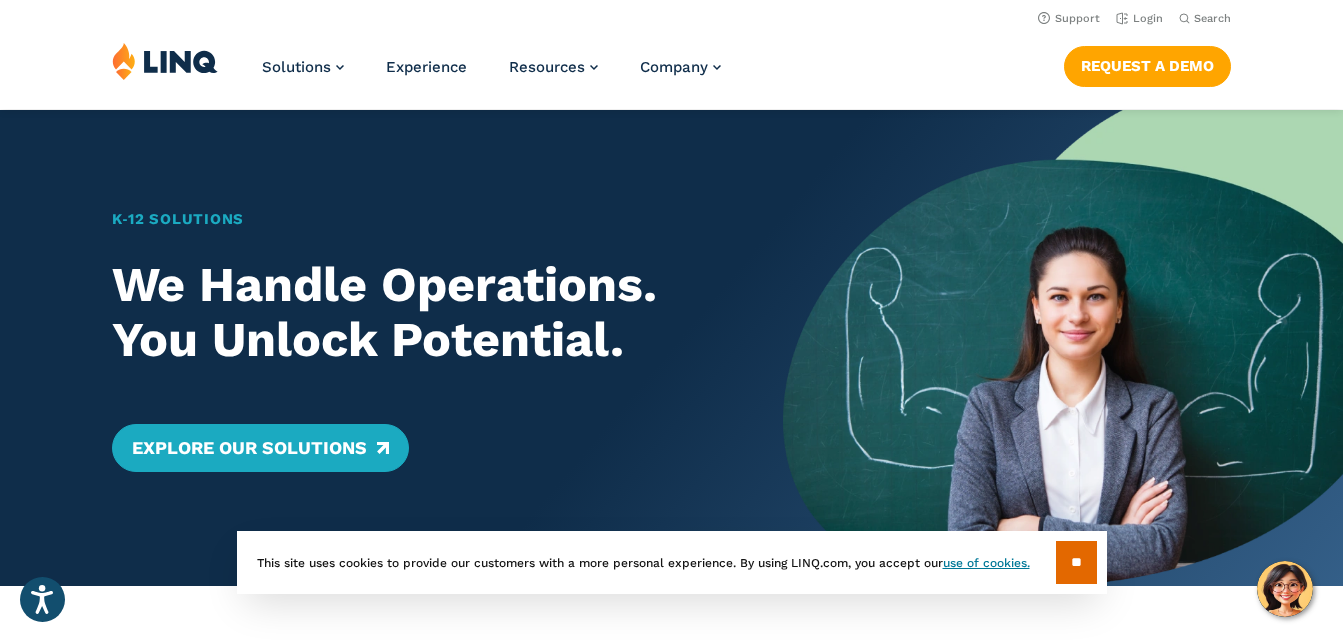 click on "**" at bounding box center (1076, 562) 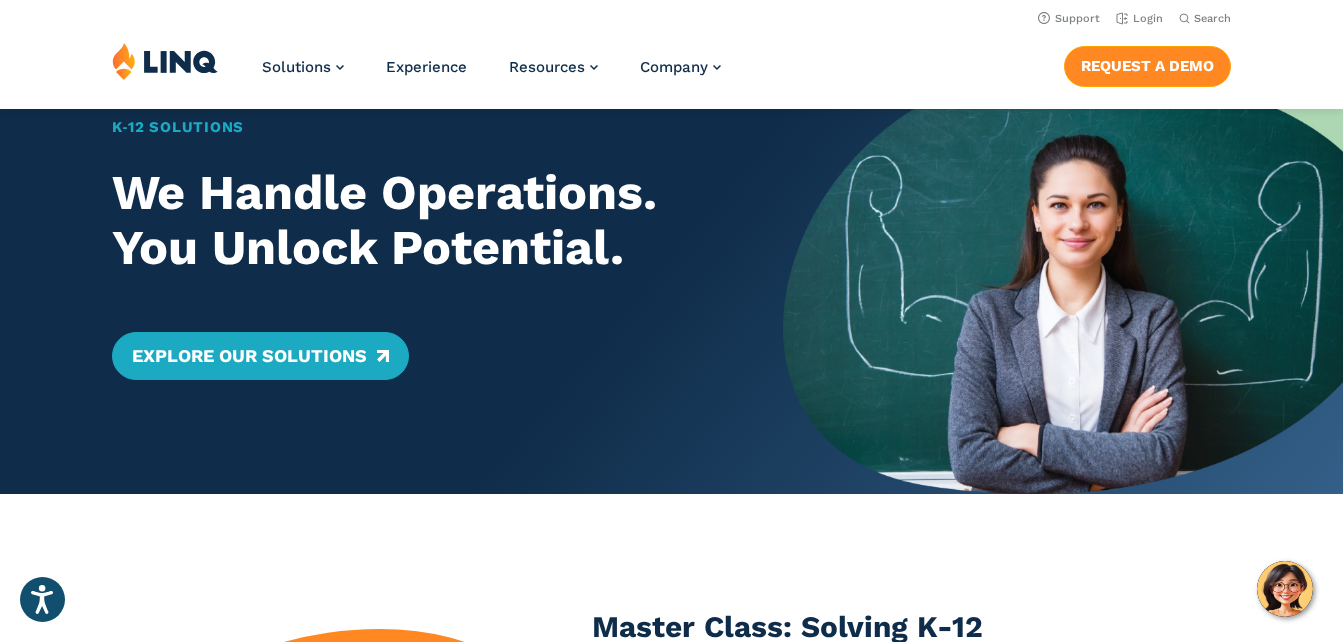 scroll, scrollTop: 0, scrollLeft: 0, axis: both 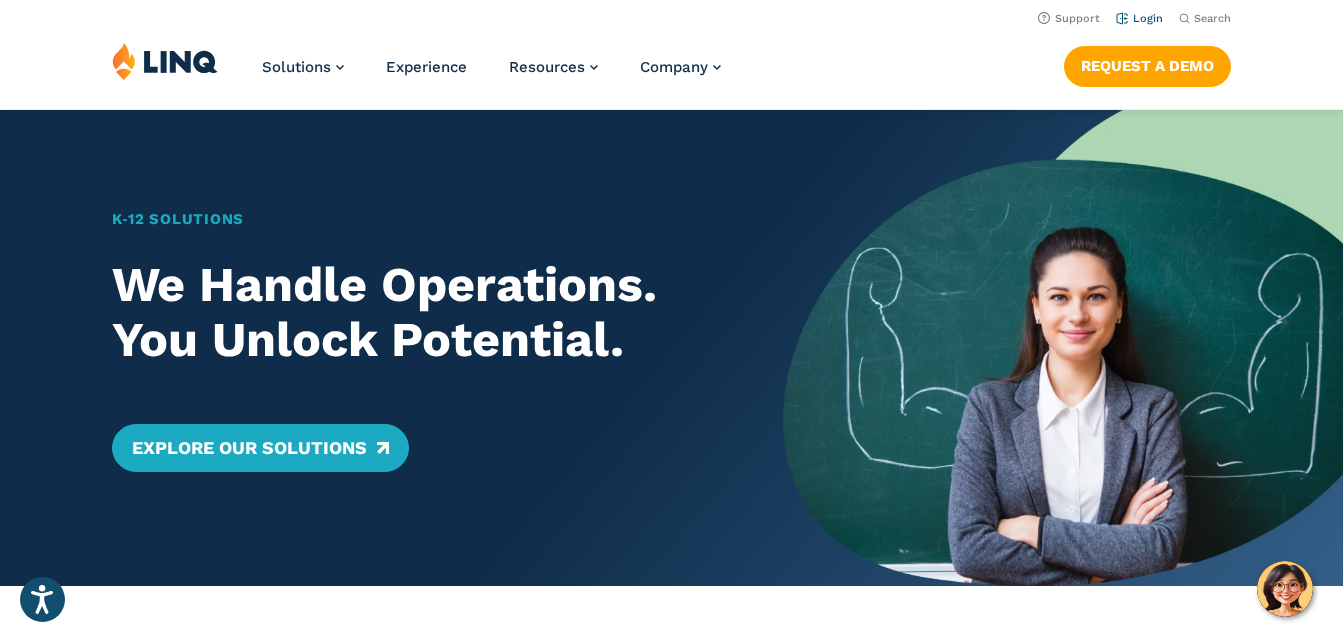 click on "Login" at bounding box center (1139, 18) 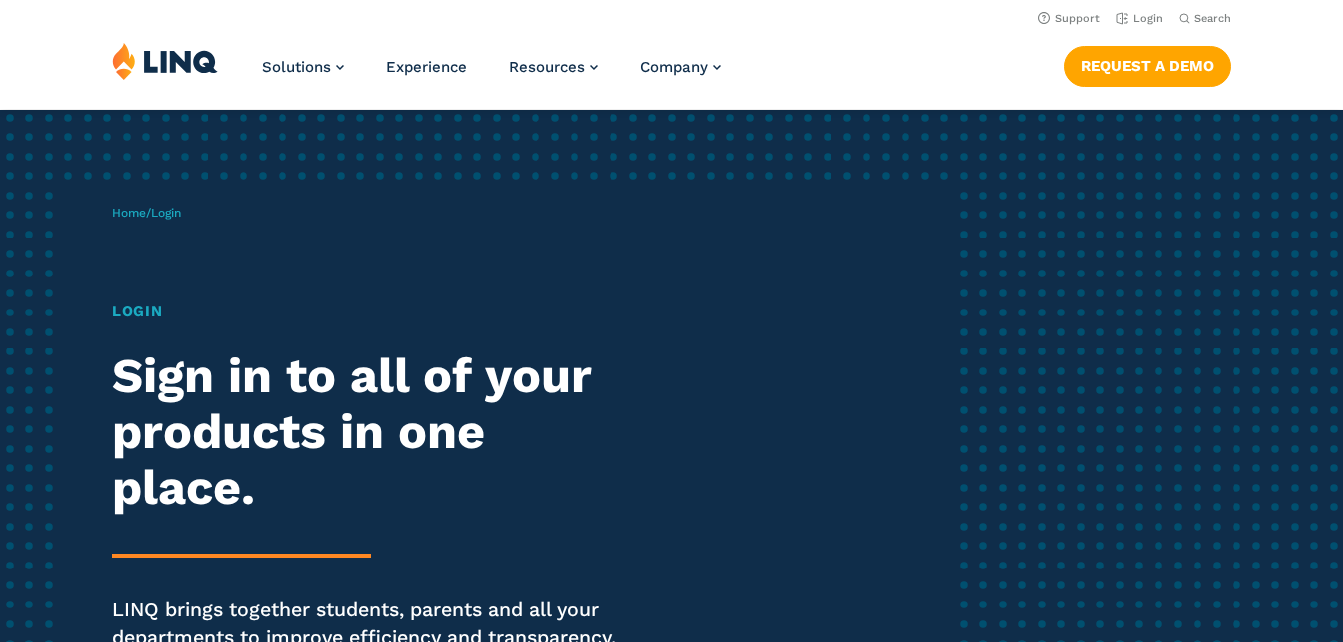 scroll, scrollTop: 0, scrollLeft: 0, axis: both 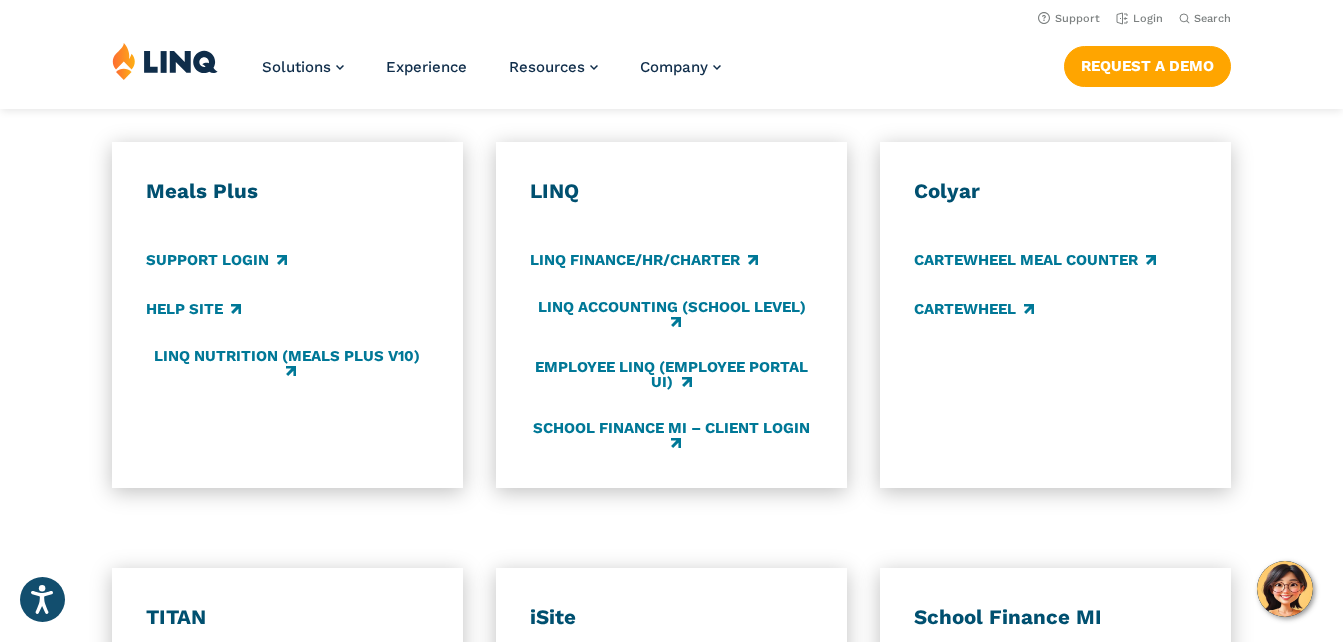 click on "Meals Plus" at bounding box center [287, 191] 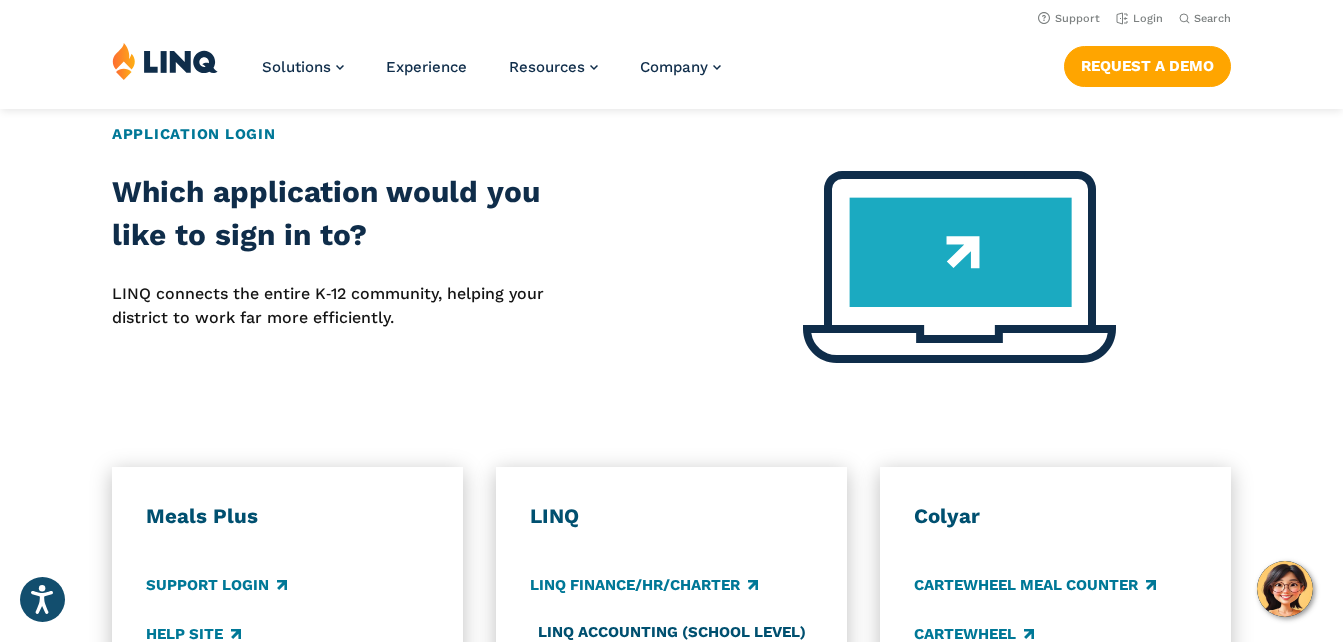 scroll, scrollTop: 600, scrollLeft: 0, axis: vertical 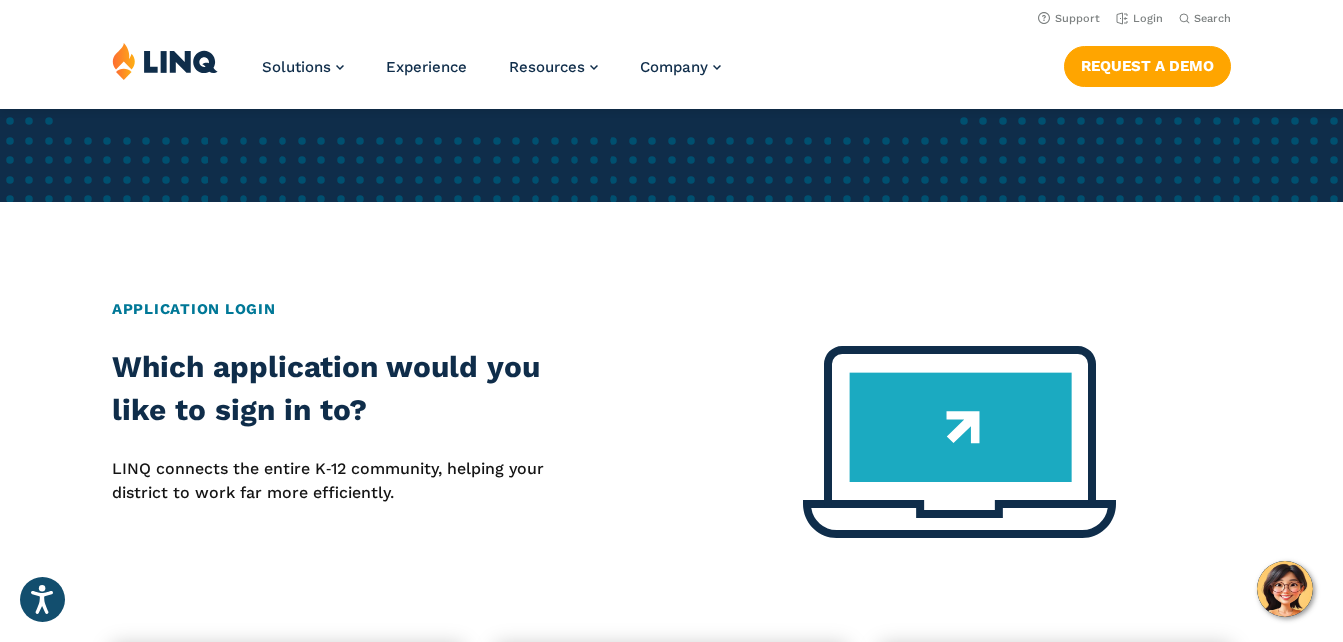 click at bounding box center [959, 442] 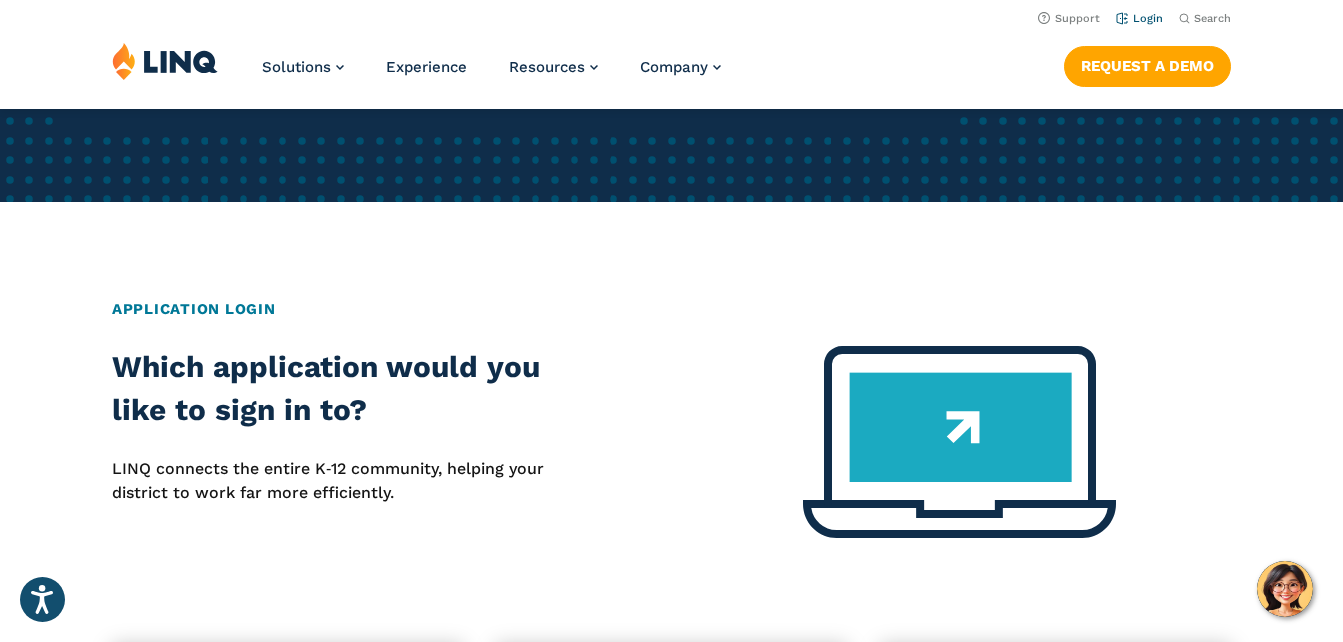 click on "Login" at bounding box center (1139, 18) 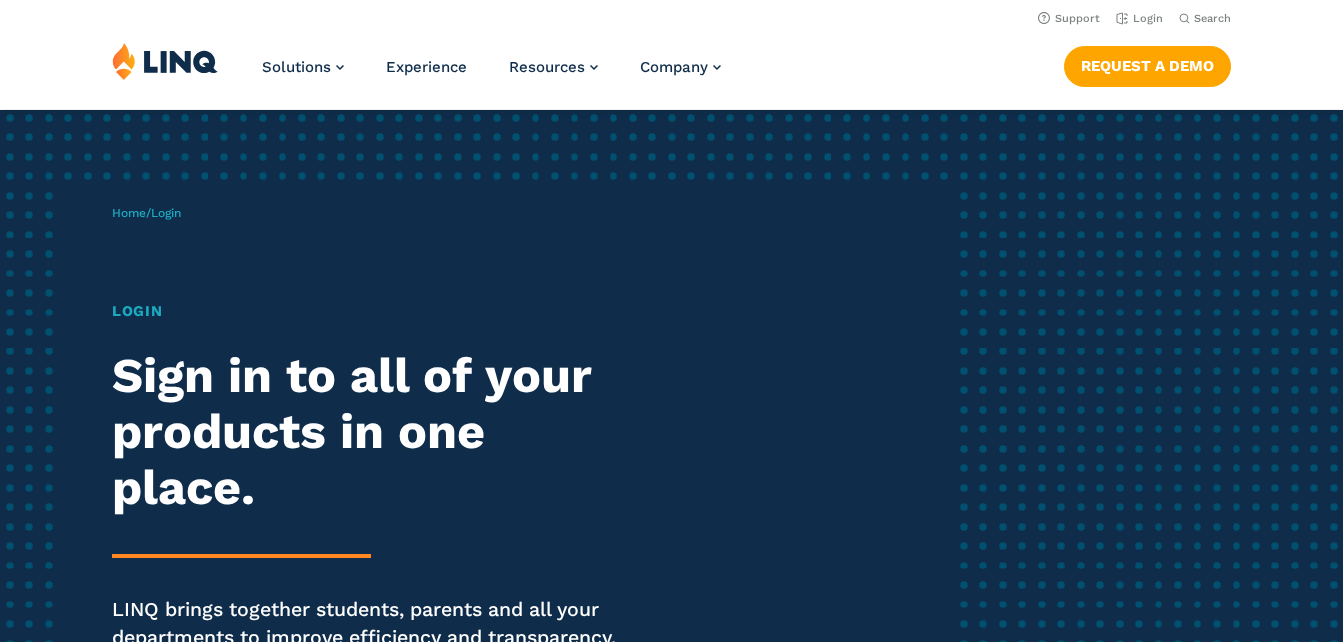 scroll, scrollTop: 0, scrollLeft: 0, axis: both 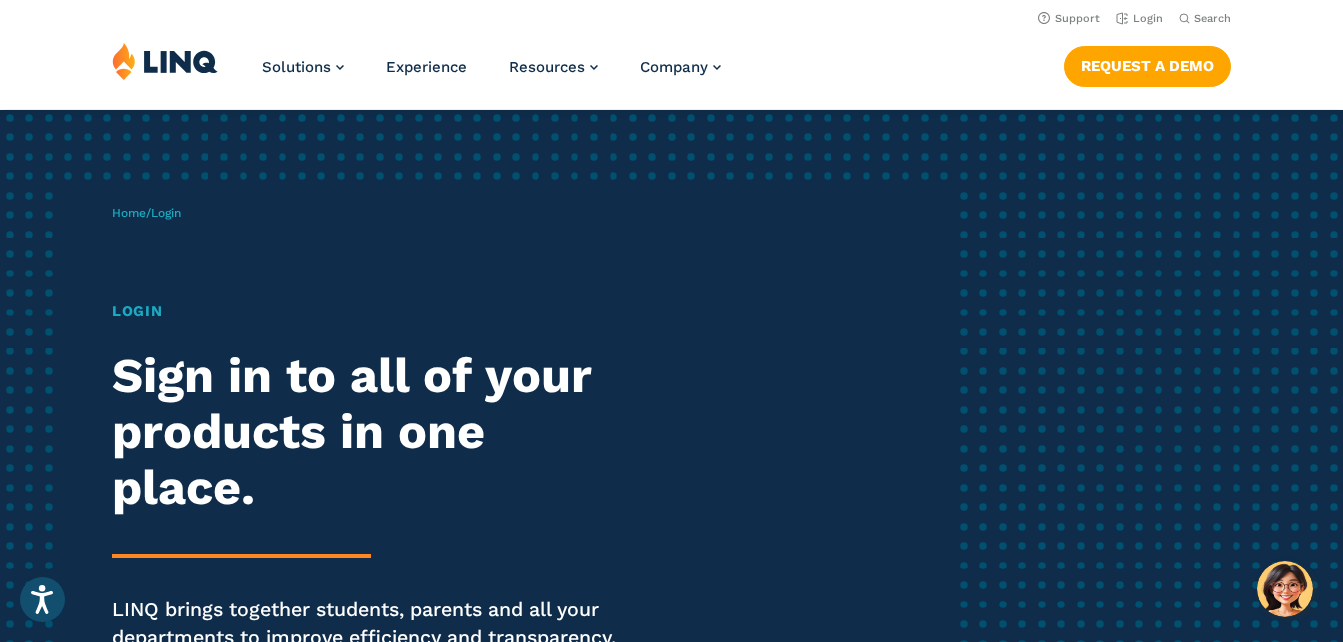 click on "Login" at bounding box center (370, 311) 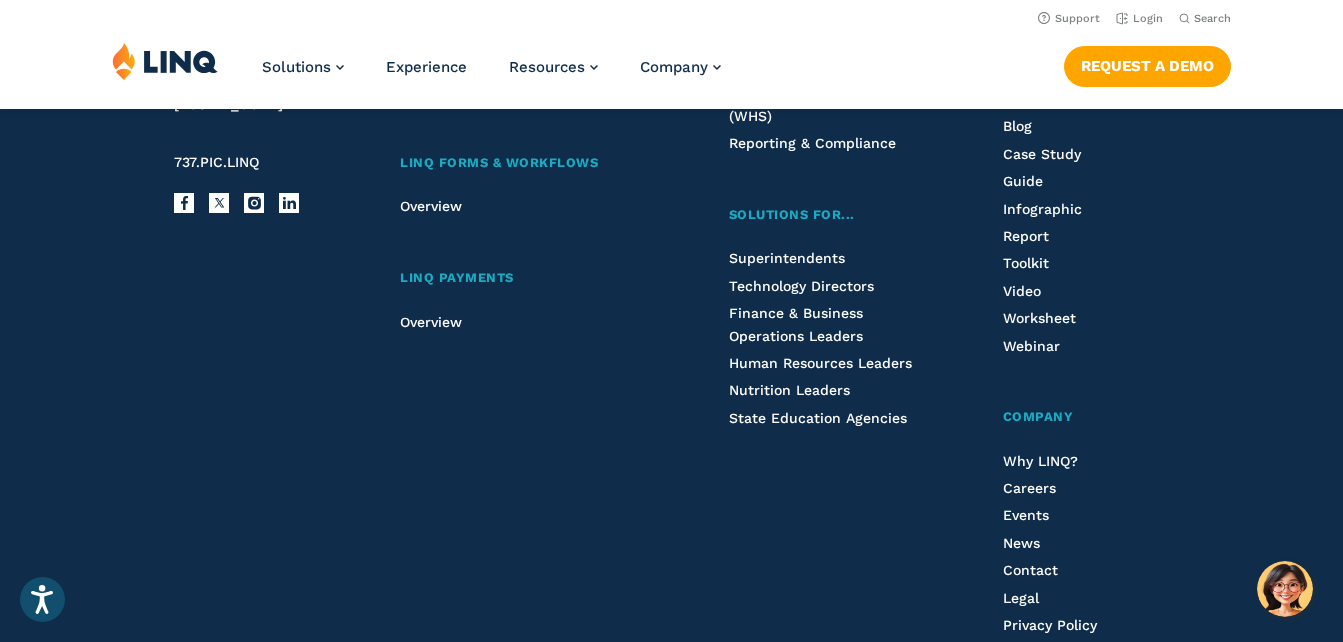 scroll, scrollTop: 2100, scrollLeft: 0, axis: vertical 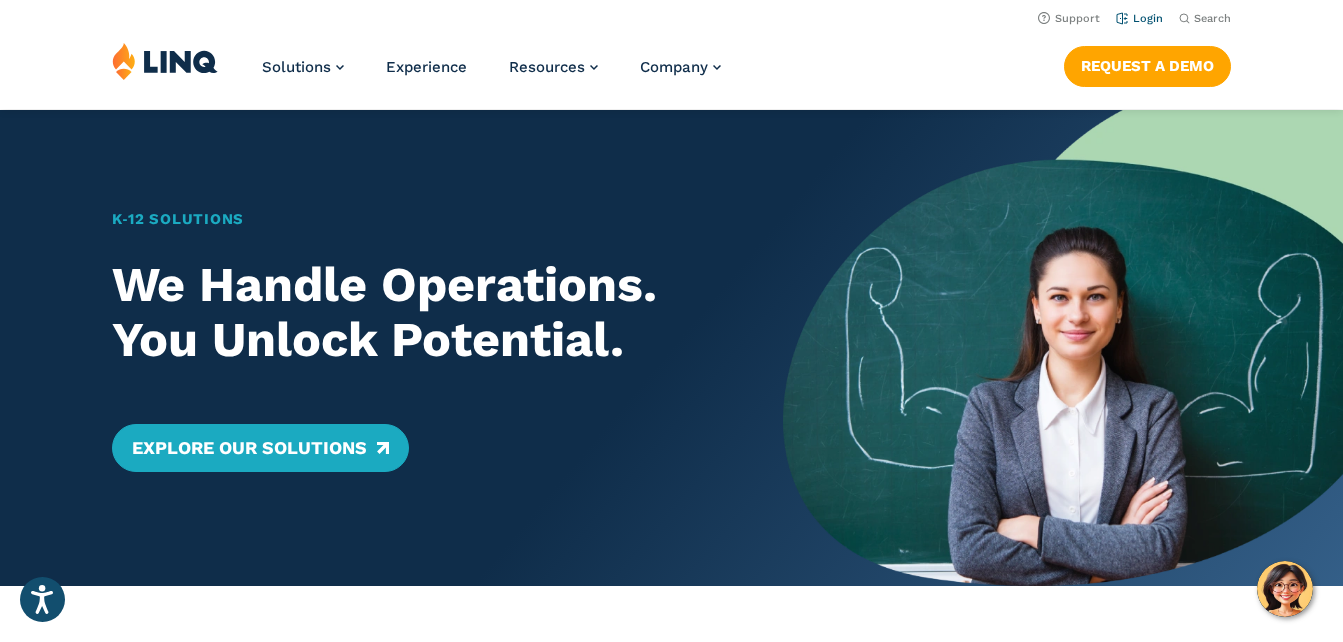 click on "Login" at bounding box center (1139, 18) 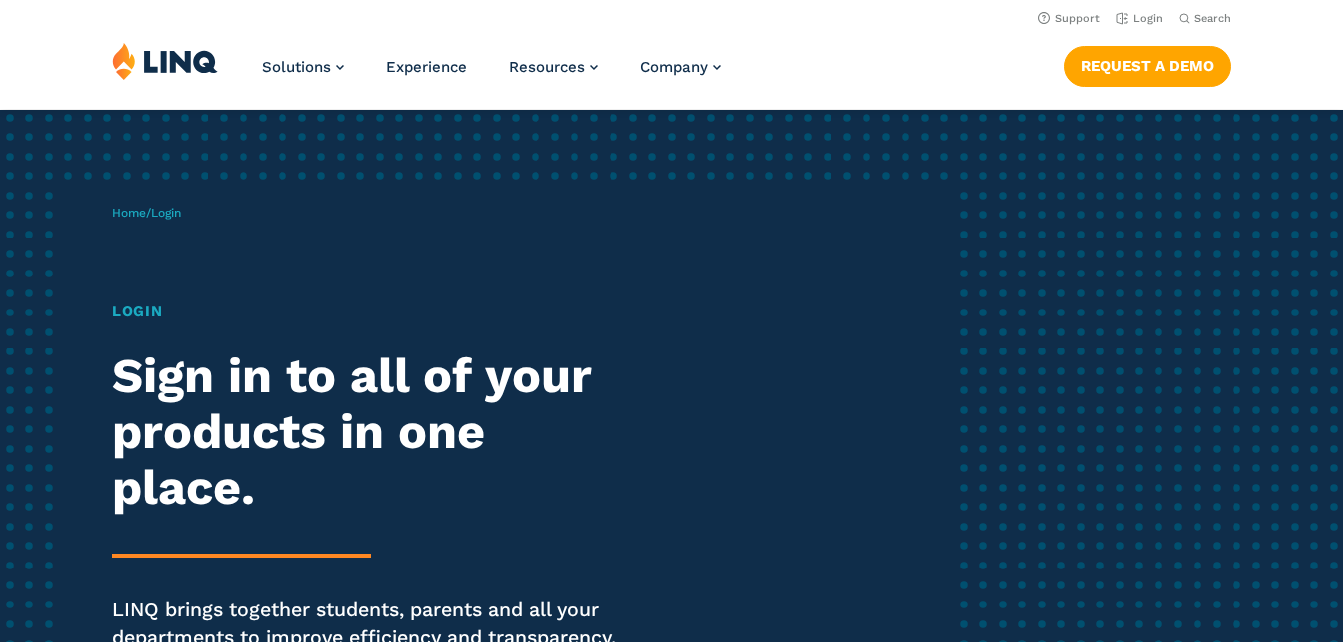 scroll, scrollTop: 0, scrollLeft: 0, axis: both 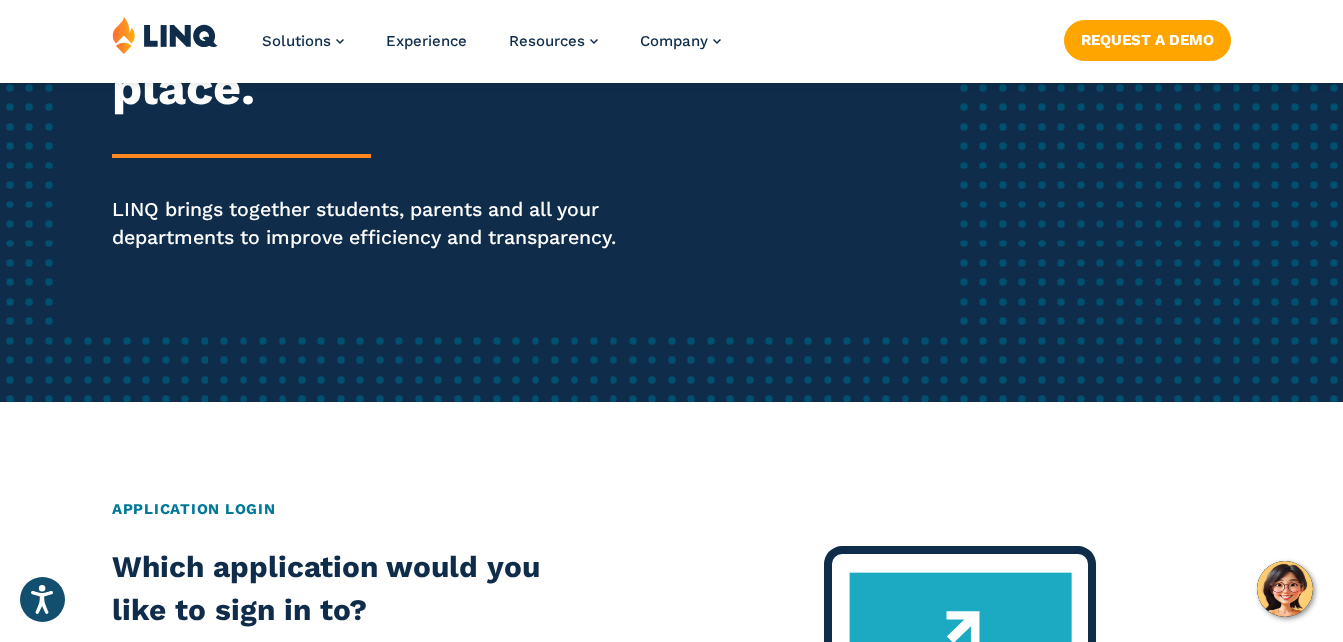click on "LINQ brings together students, parents and all your departments to improve efficiency and transparency." at bounding box center [370, 224] 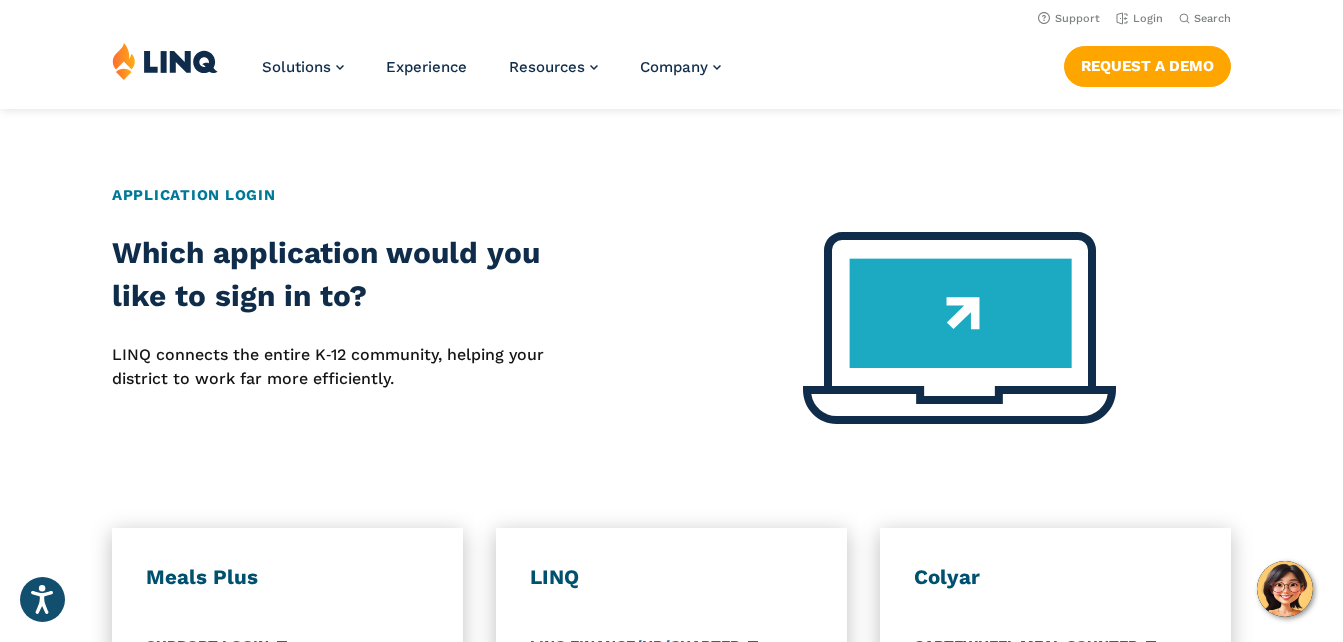 scroll, scrollTop: 700, scrollLeft: 0, axis: vertical 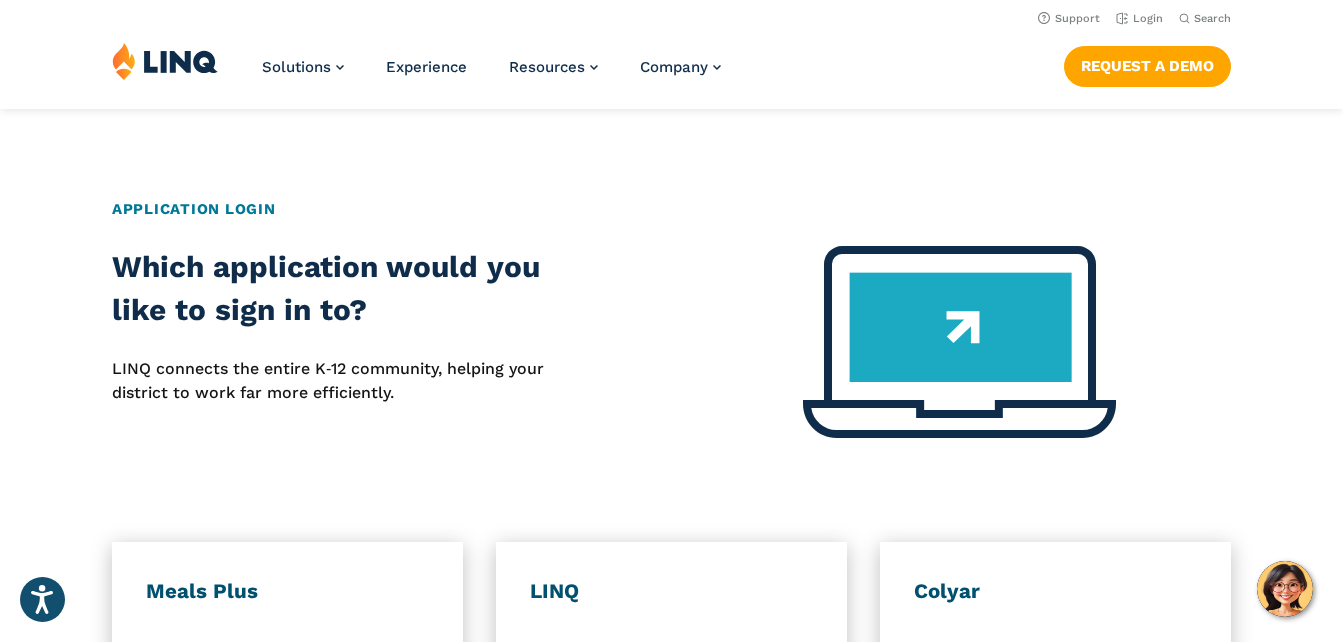 drag, startPoint x: 306, startPoint y: 239, endPoint x: 306, endPoint y: 271, distance: 32 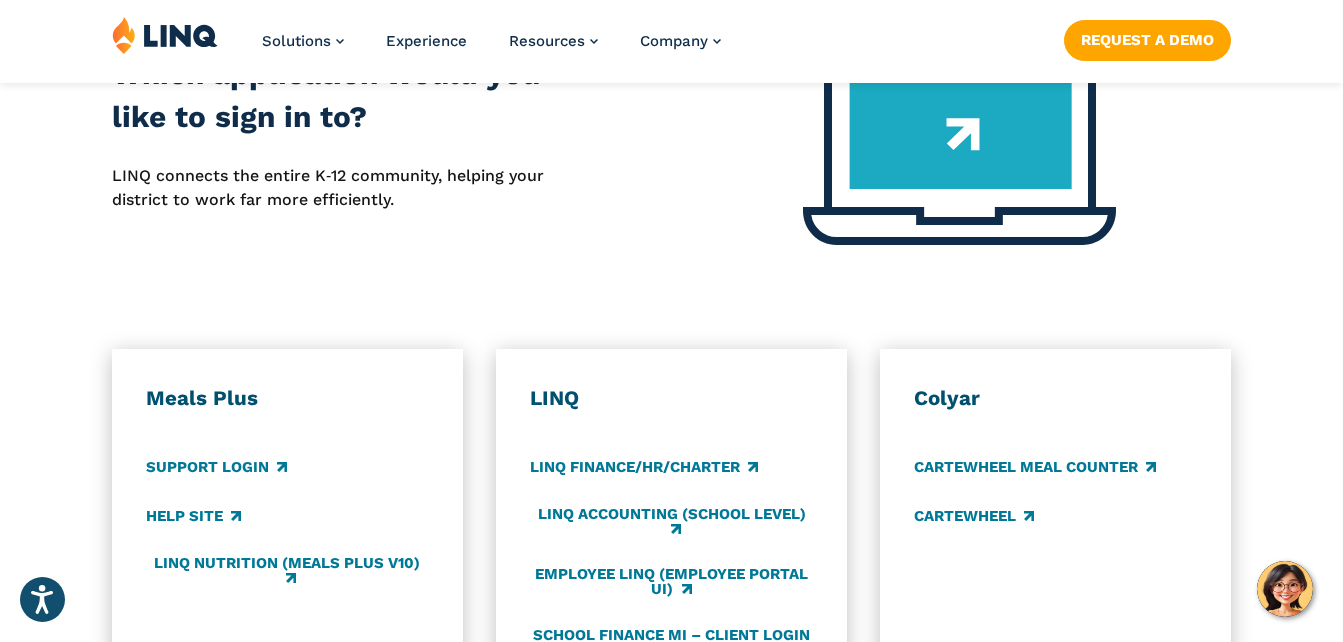 scroll, scrollTop: 900, scrollLeft: 0, axis: vertical 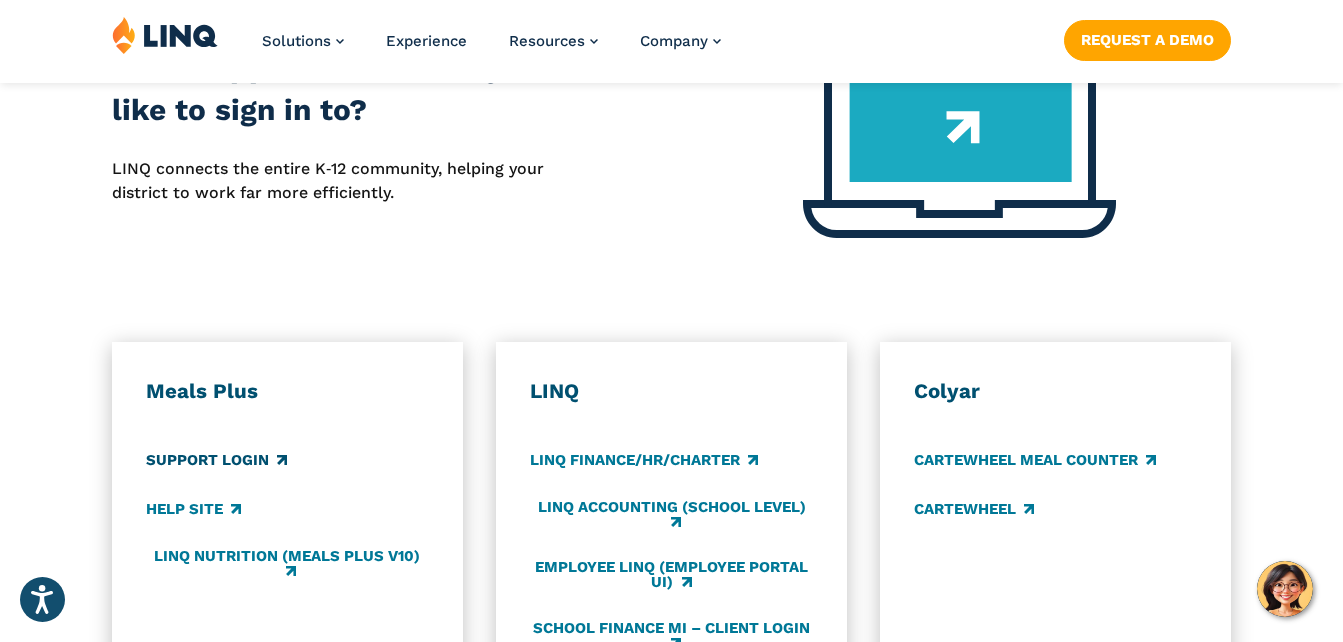 click on "Support Login" at bounding box center (216, 461) 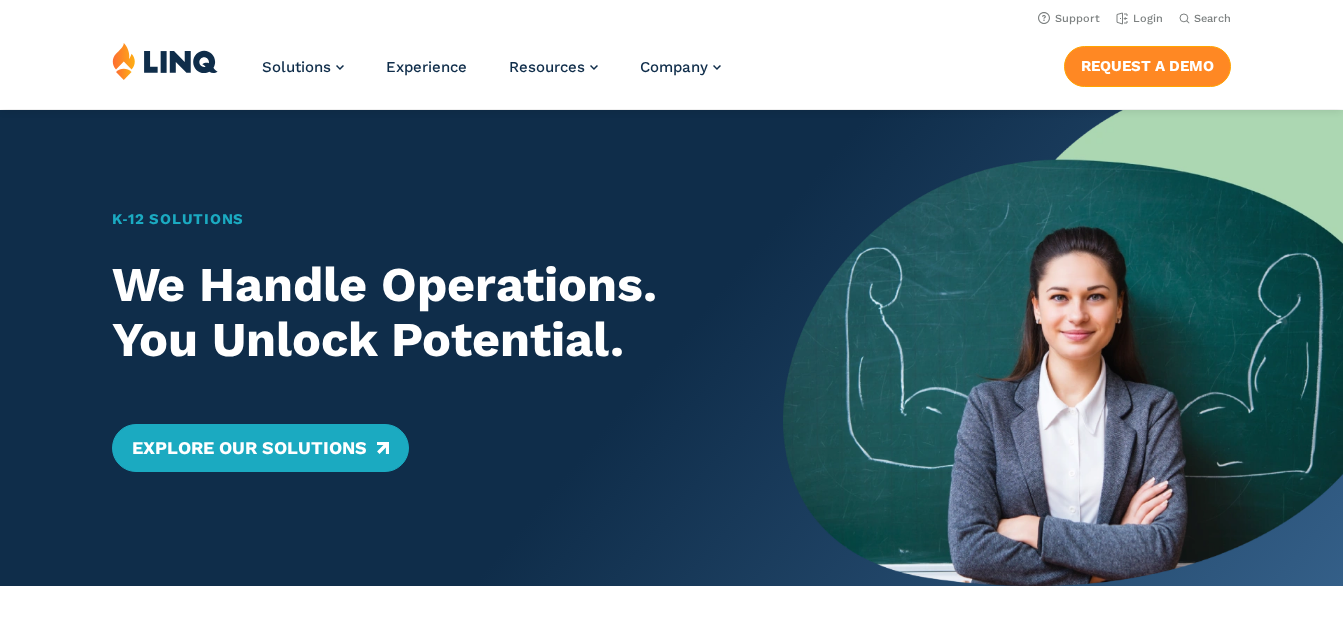 scroll, scrollTop: 0, scrollLeft: 0, axis: both 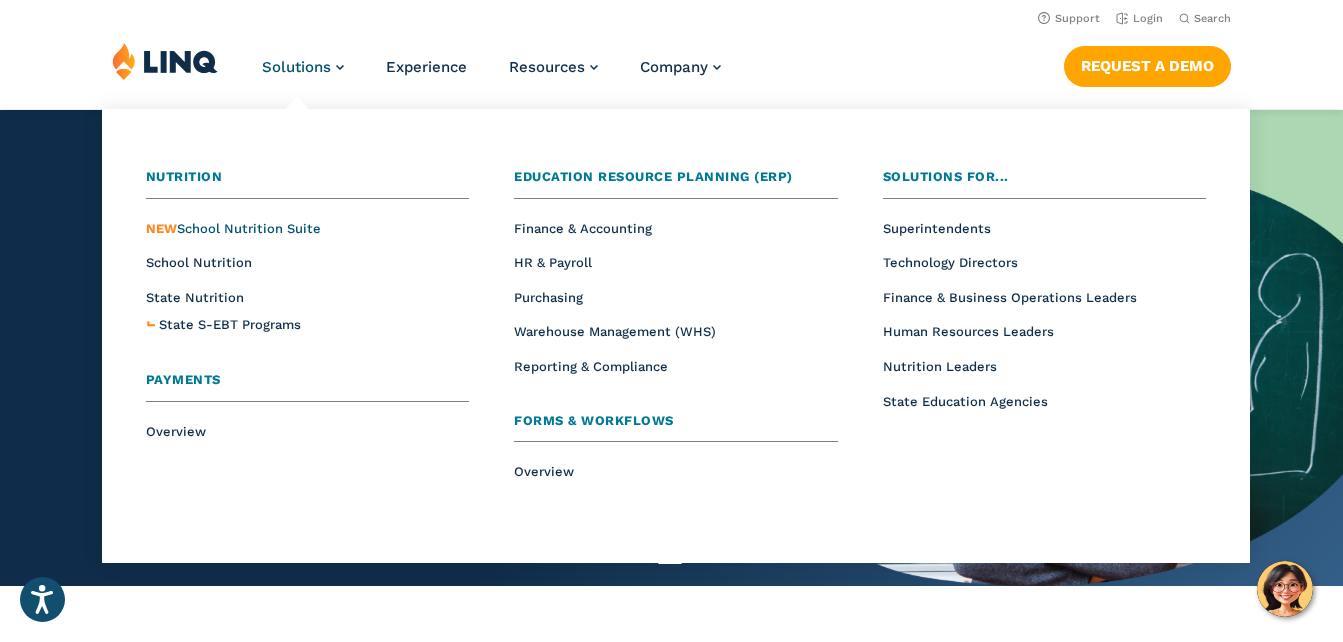 click on "NEW  School Nutrition Suite" at bounding box center (233, 228) 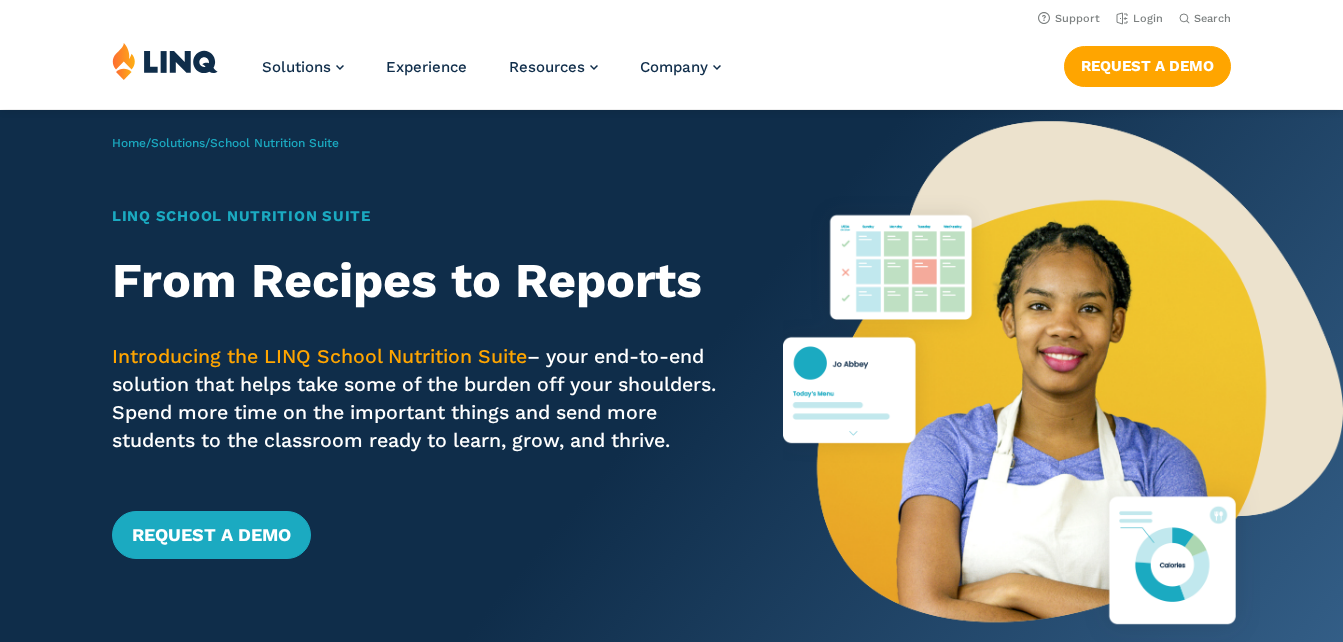 scroll, scrollTop: 0, scrollLeft: 0, axis: both 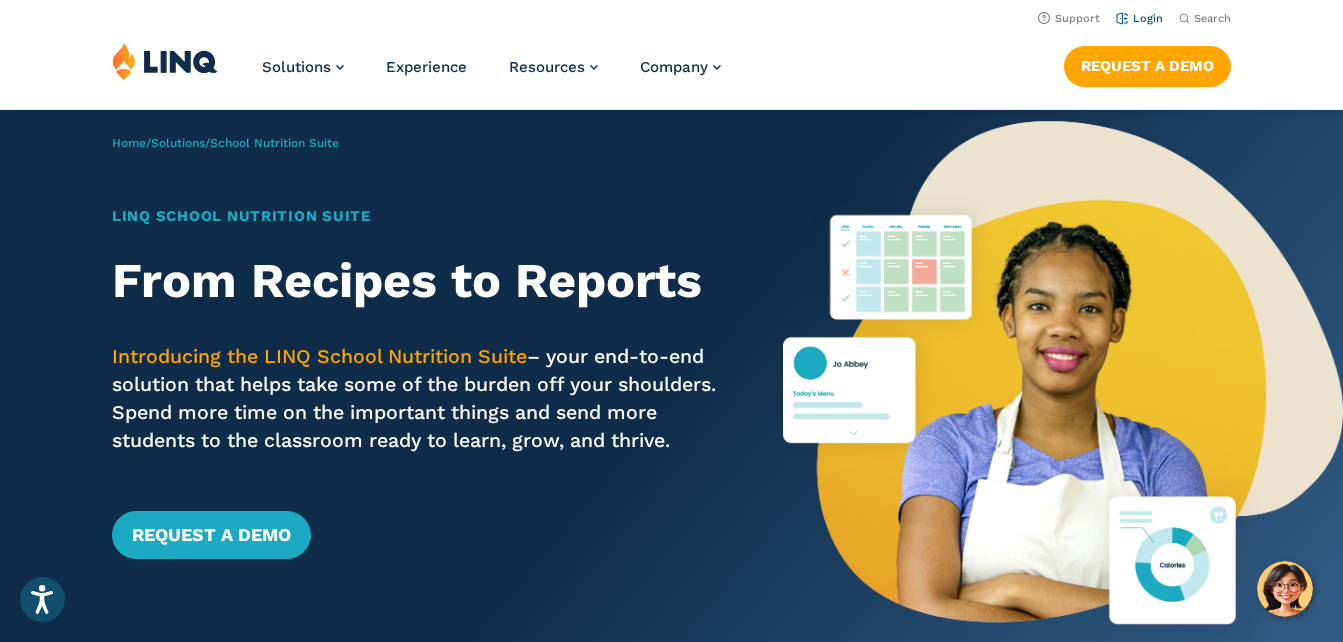 click on "Login" at bounding box center [1139, 18] 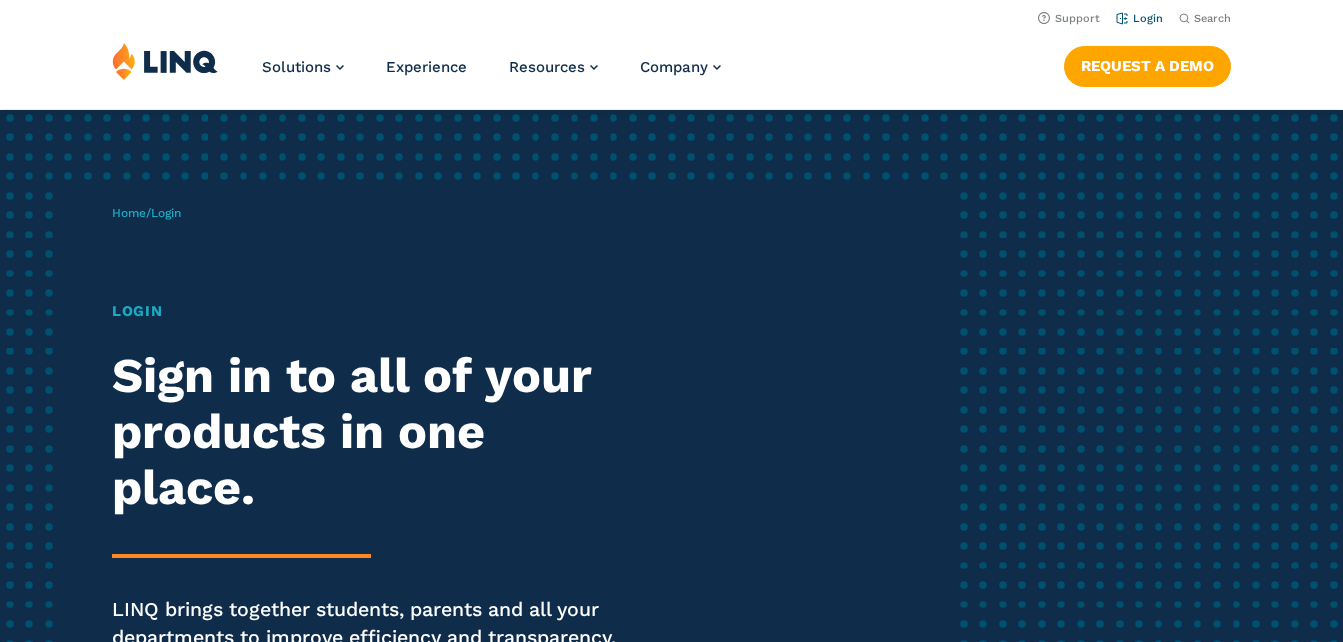 scroll, scrollTop: 0, scrollLeft: 0, axis: both 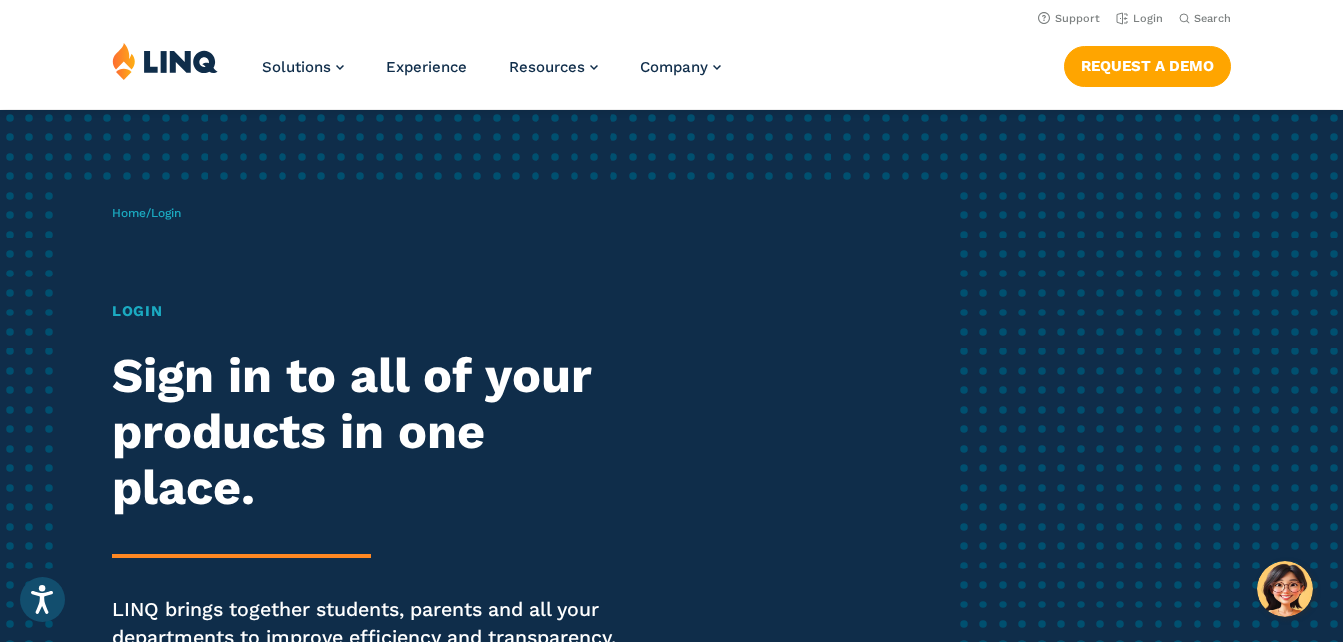 click on "Home  /  Login
Login
Sign in to all of your products in one place.
LINQ brings together students, parents and all your departments to improve efficiency and transparency." at bounding box center (671, 456) 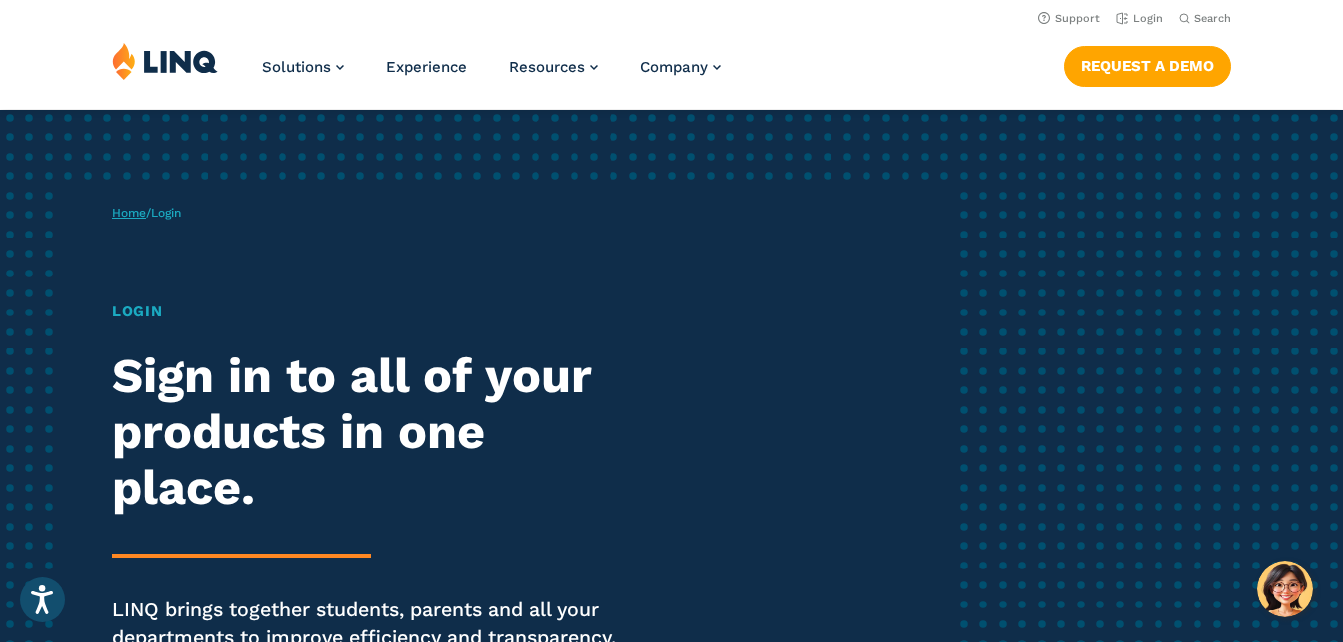 click on "Home" at bounding box center (129, 213) 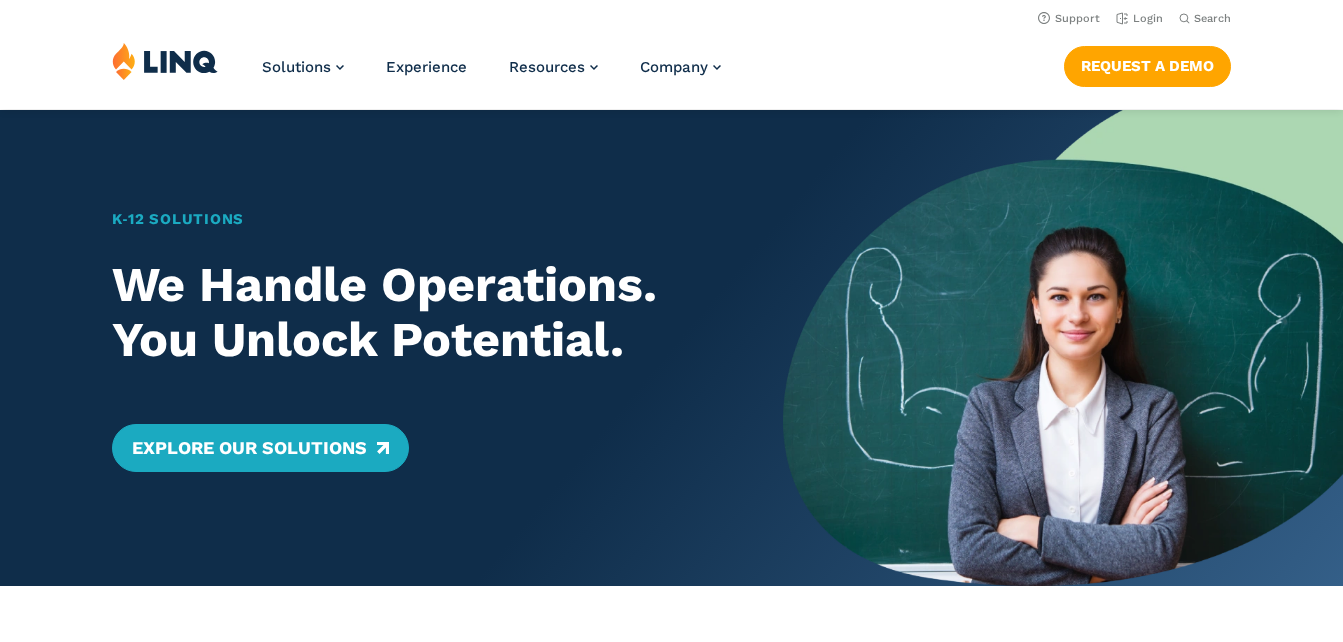 scroll, scrollTop: 0, scrollLeft: 0, axis: both 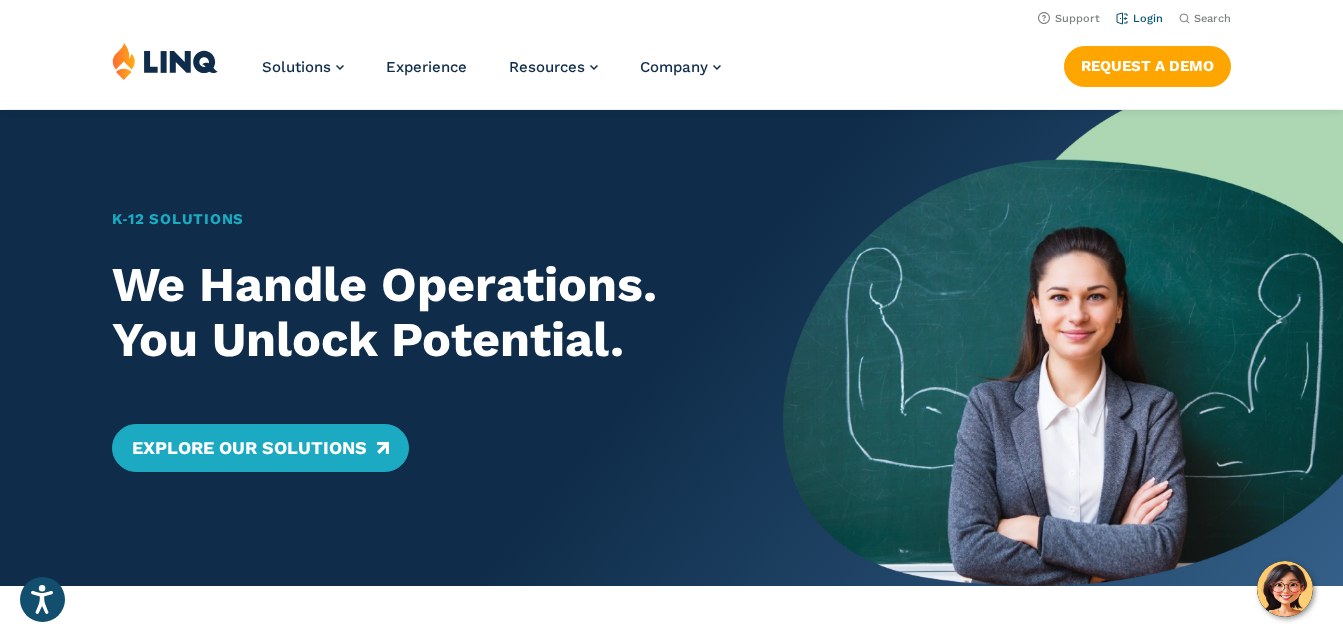 click on "Login" at bounding box center (1139, 18) 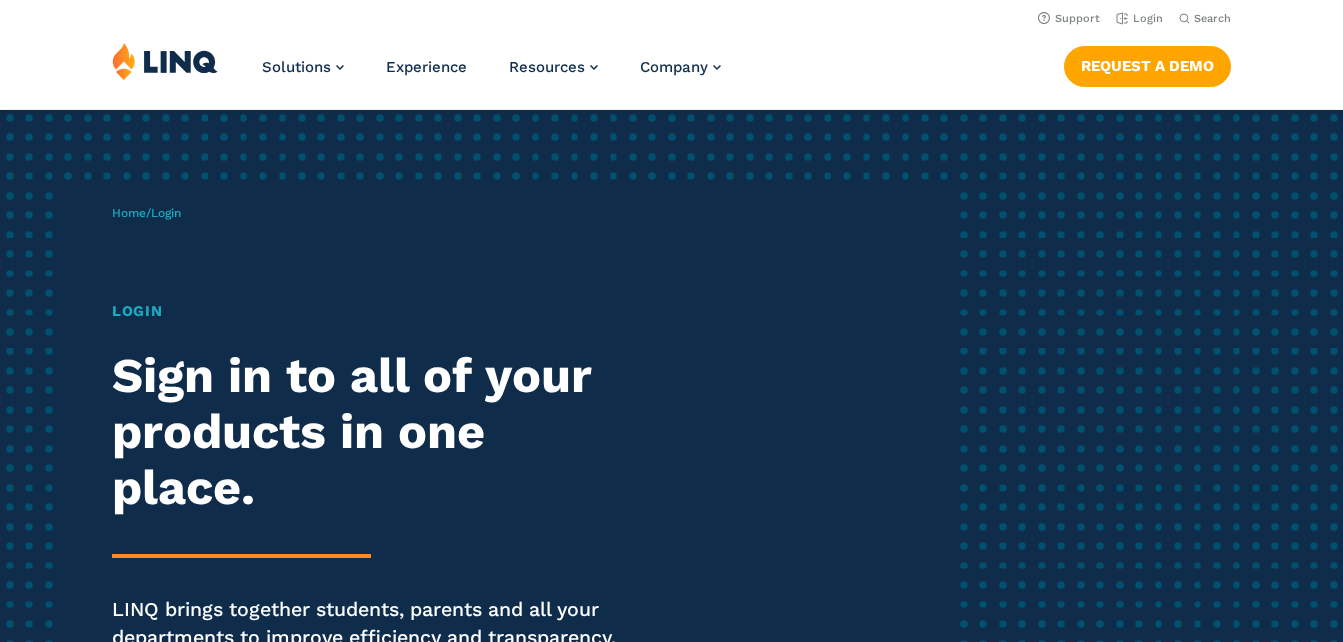 scroll, scrollTop: 0, scrollLeft: 0, axis: both 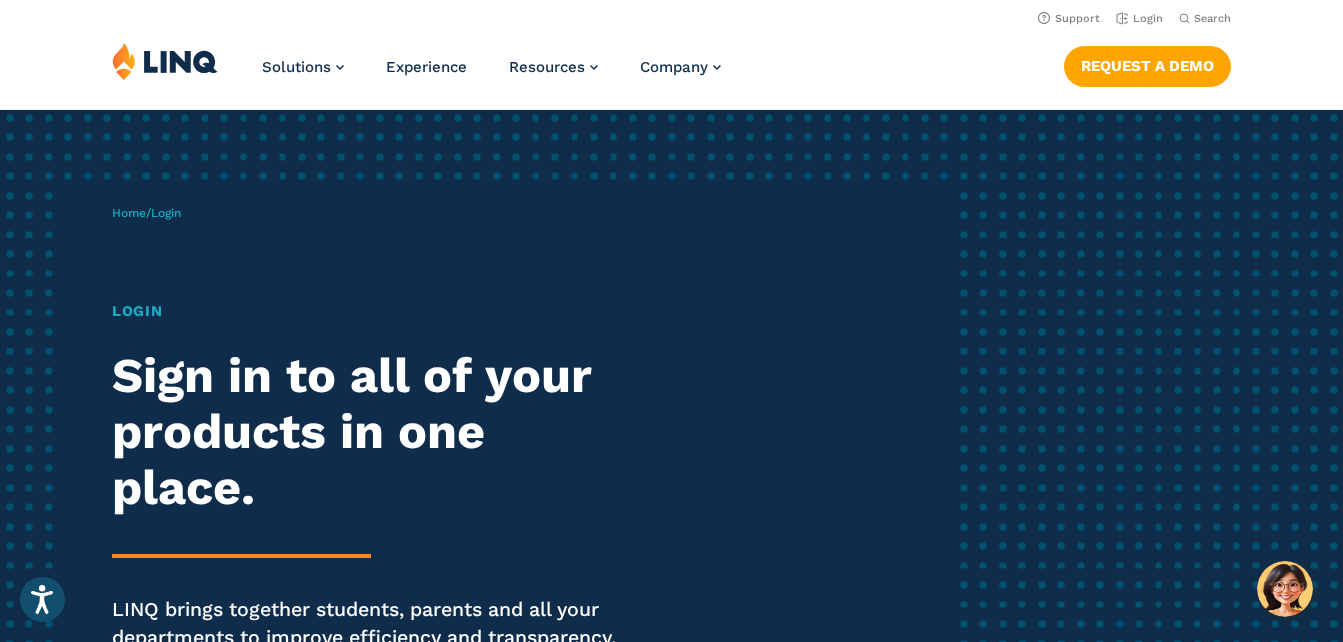 drag, startPoint x: 145, startPoint y: 309, endPoint x: 156, endPoint y: 308, distance: 11.045361 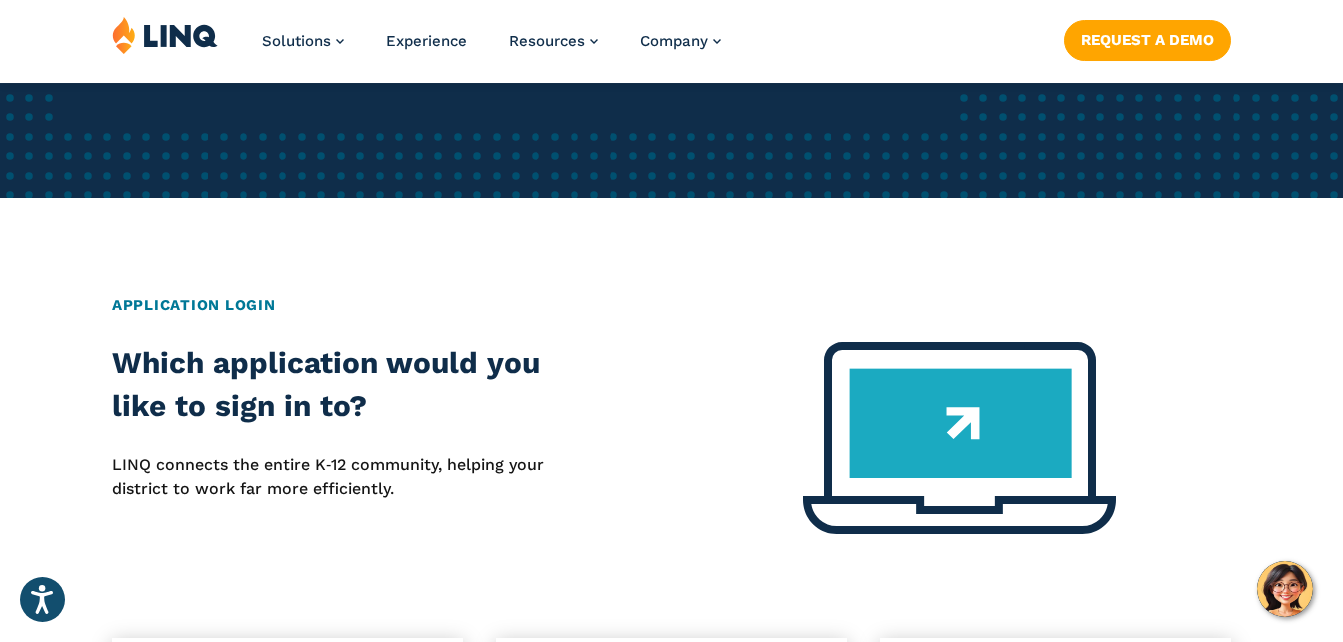 scroll, scrollTop: 800, scrollLeft: 0, axis: vertical 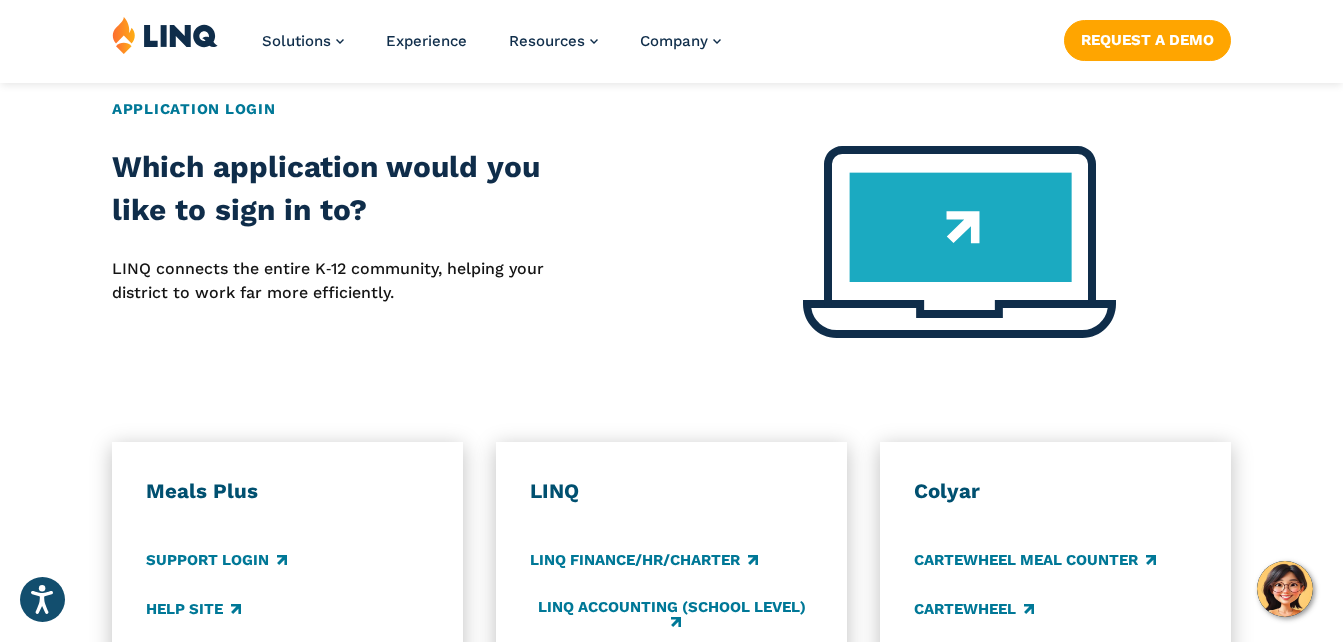 click at bounding box center [959, 242] 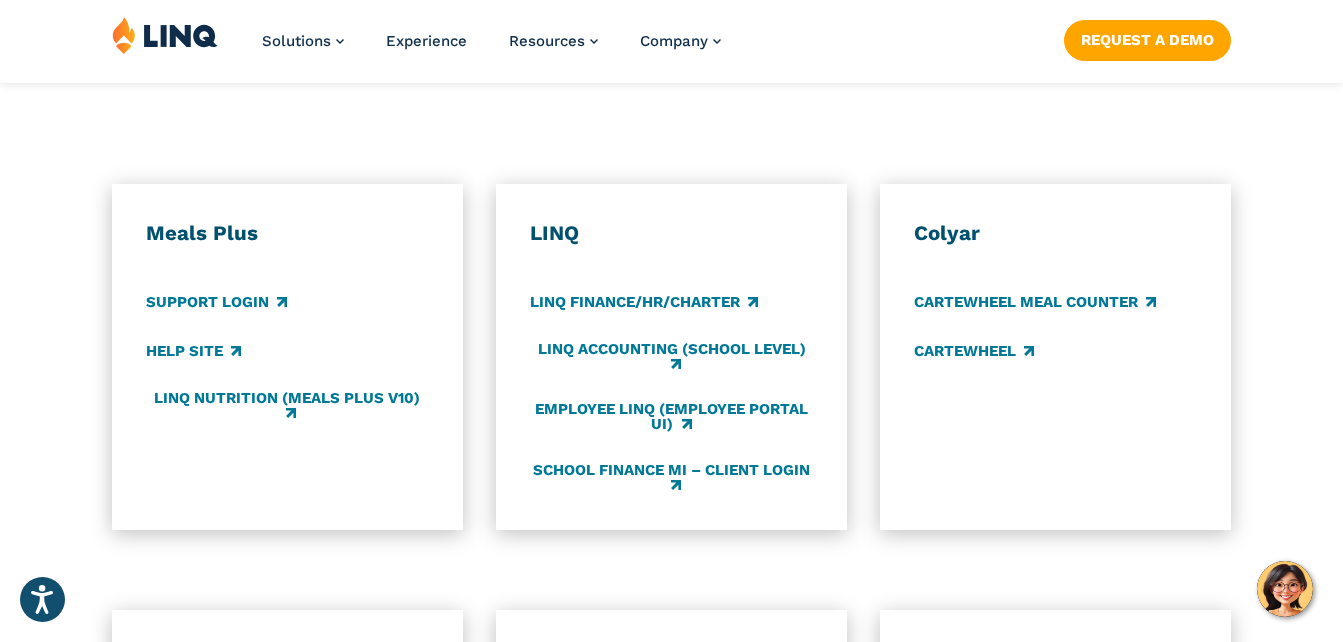 scroll, scrollTop: 1100, scrollLeft: 0, axis: vertical 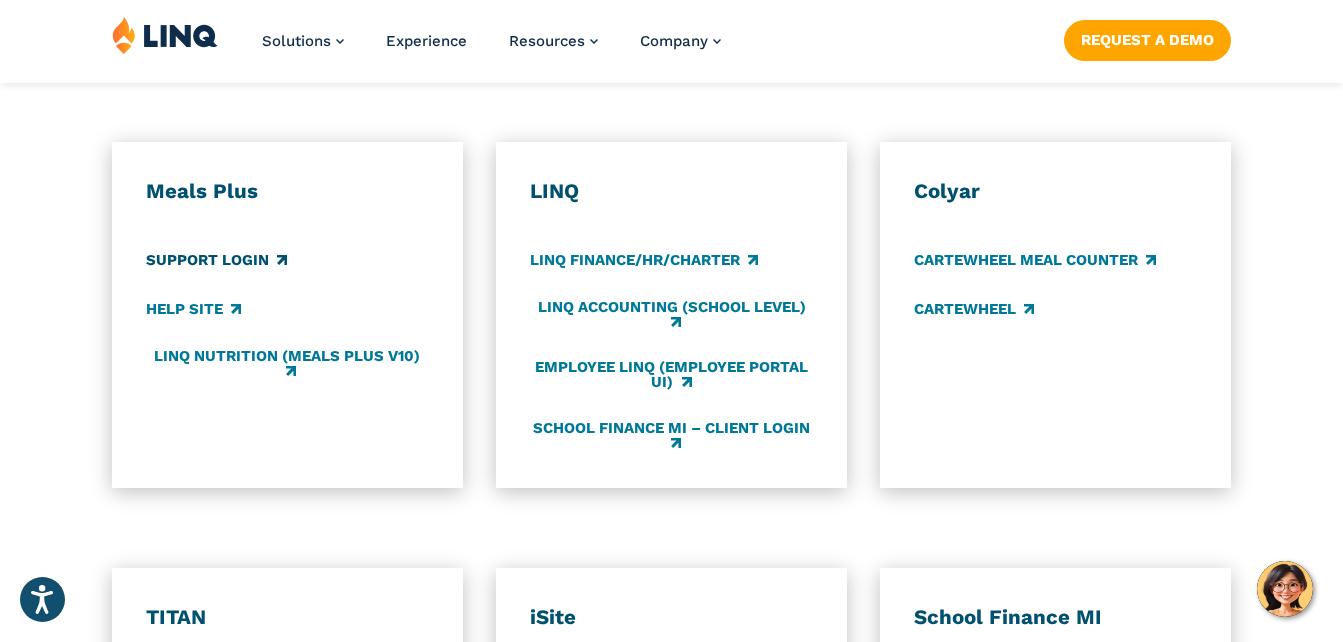 click on "Support Login" at bounding box center [216, 261] 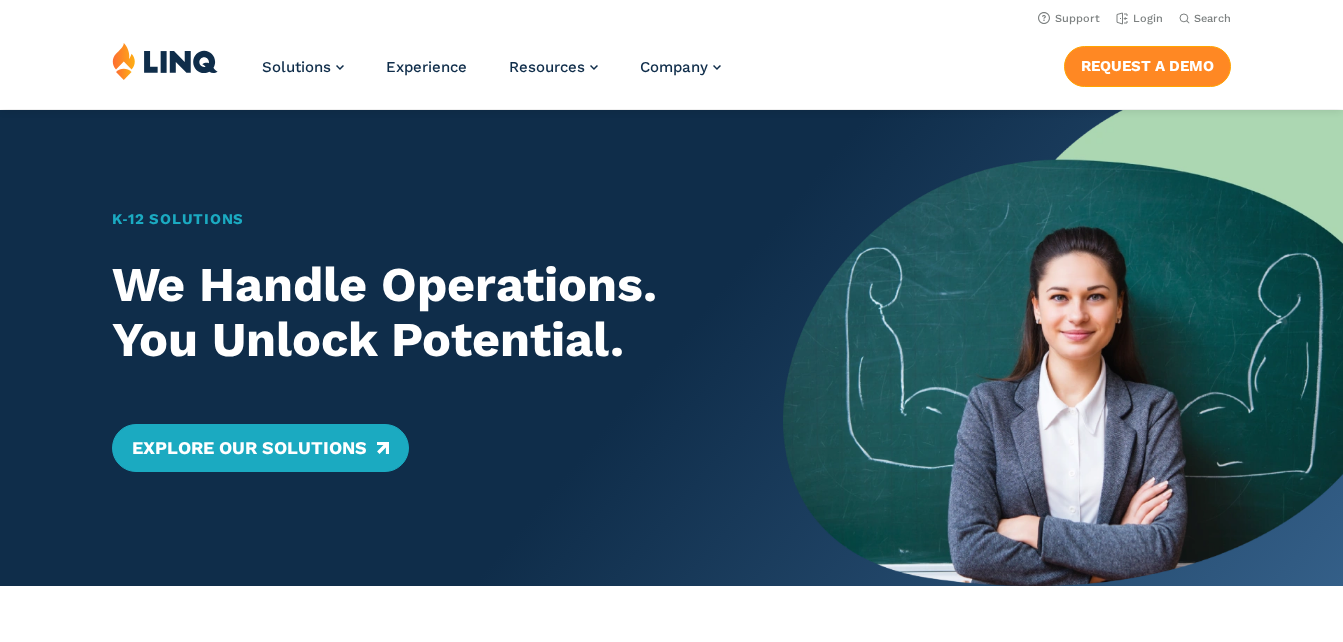 scroll, scrollTop: 0, scrollLeft: 0, axis: both 